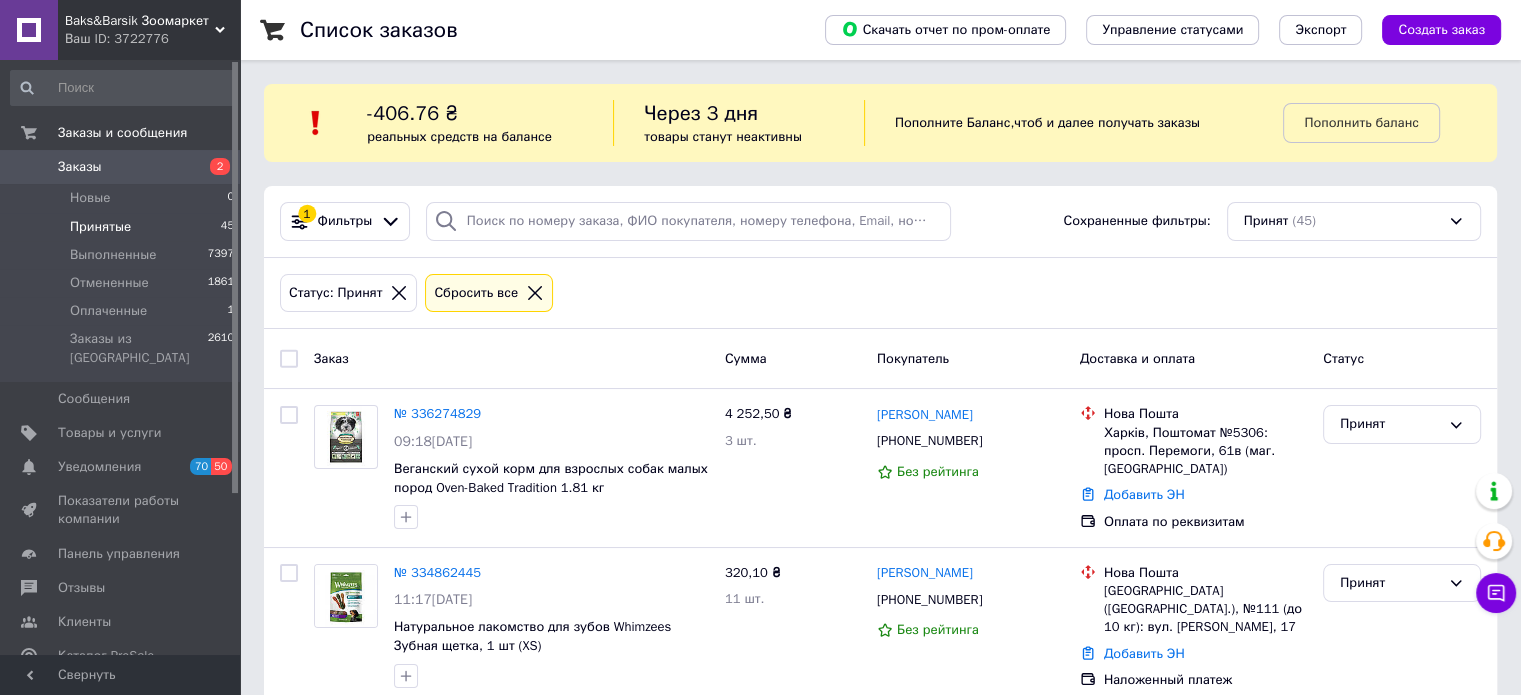scroll, scrollTop: 548, scrollLeft: 0, axis: vertical 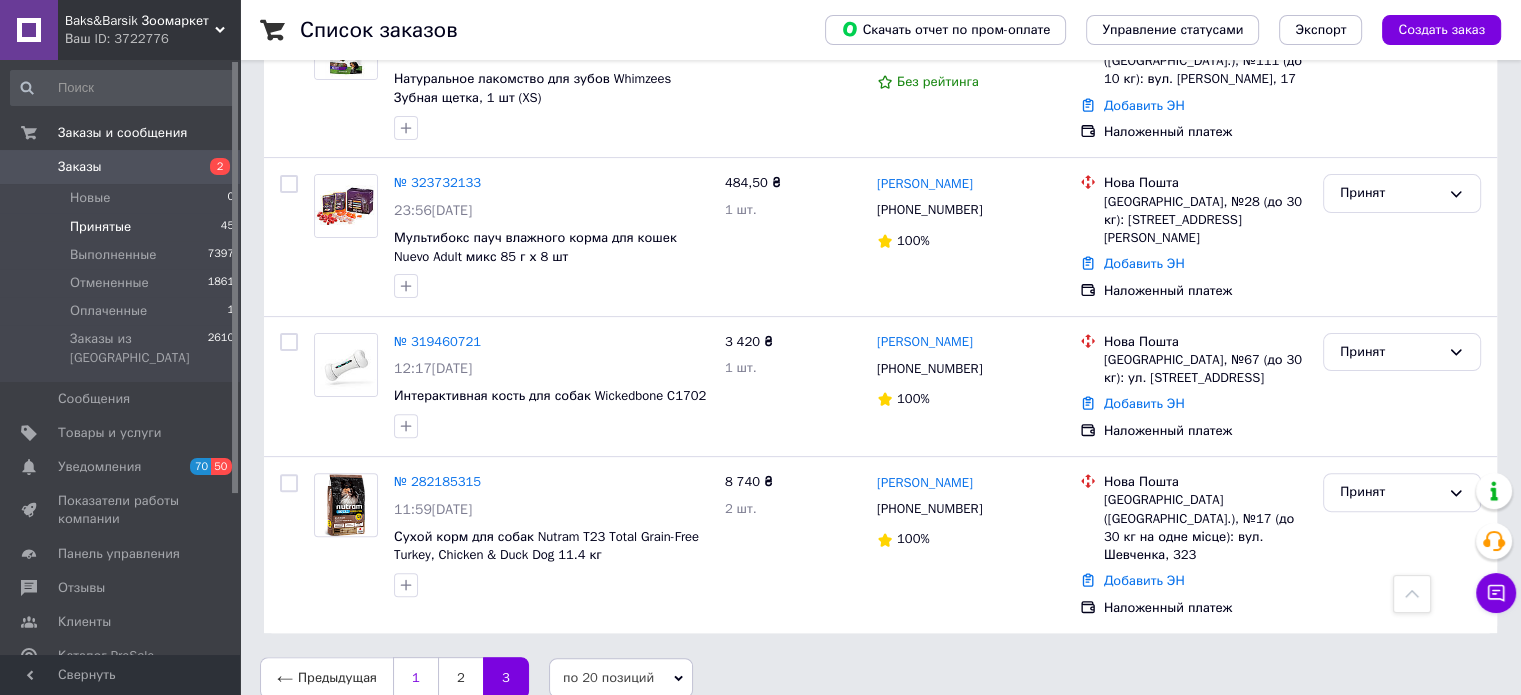 click on "1" at bounding box center (415, 678) 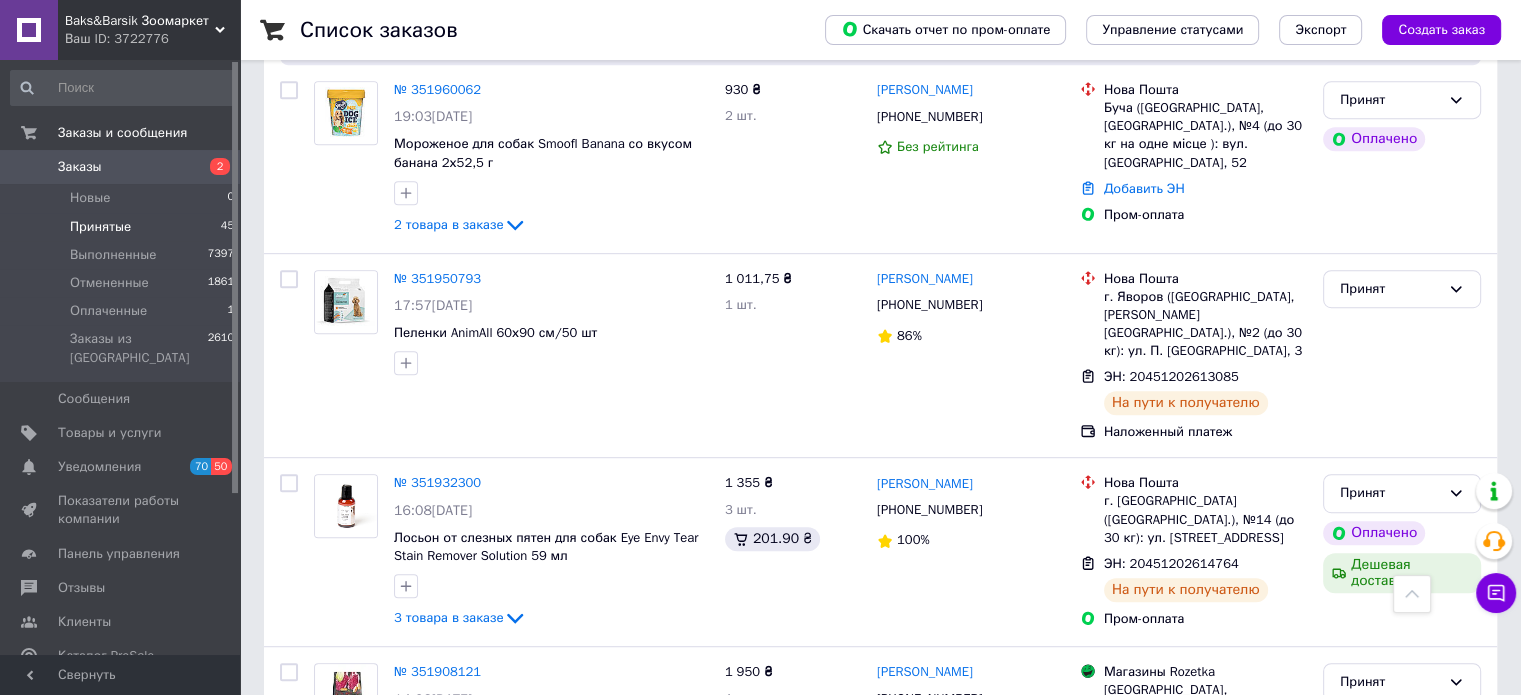 scroll, scrollTop: 1100, scrollLeft: 0, axis: vertical 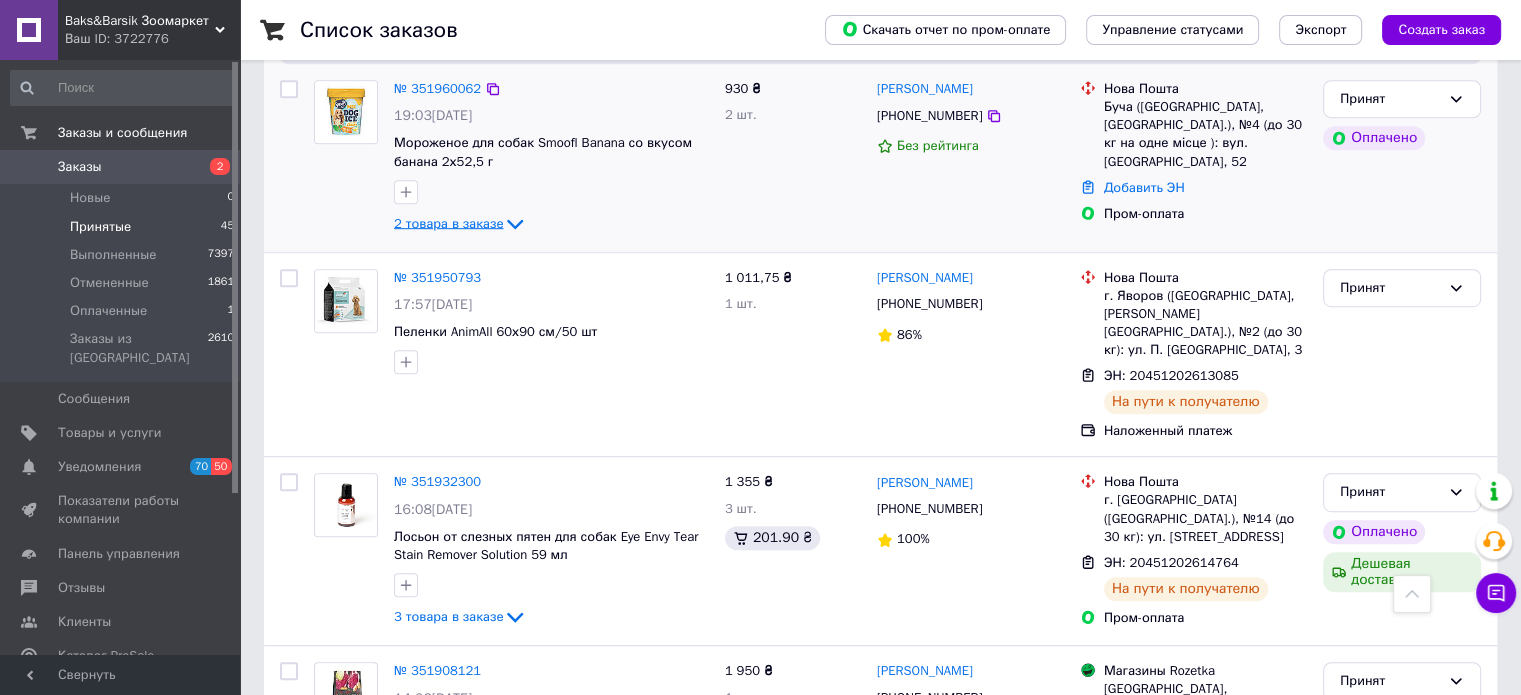 click on "2 товара в заказе" at bounding box center [448, 222] 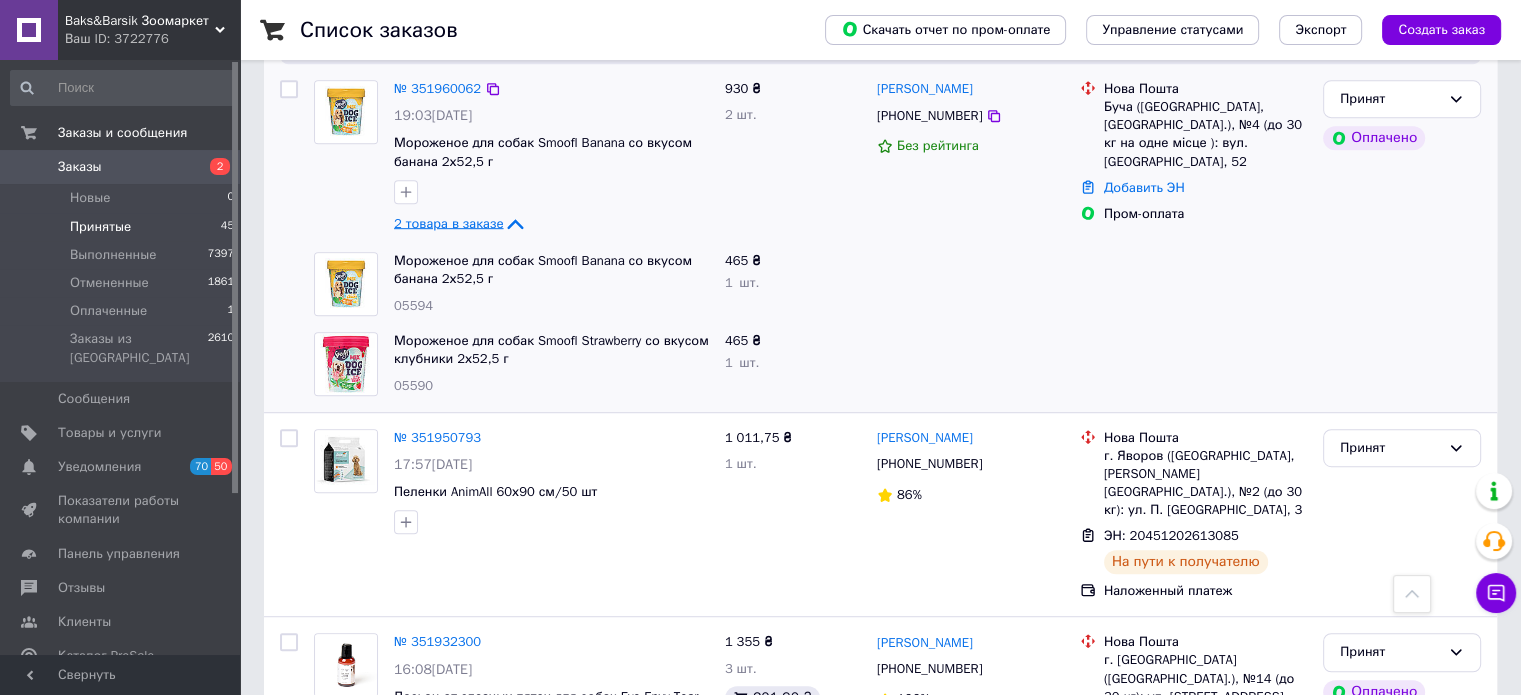 click on "2 товара в заказе" at bounding box center [448, 222] 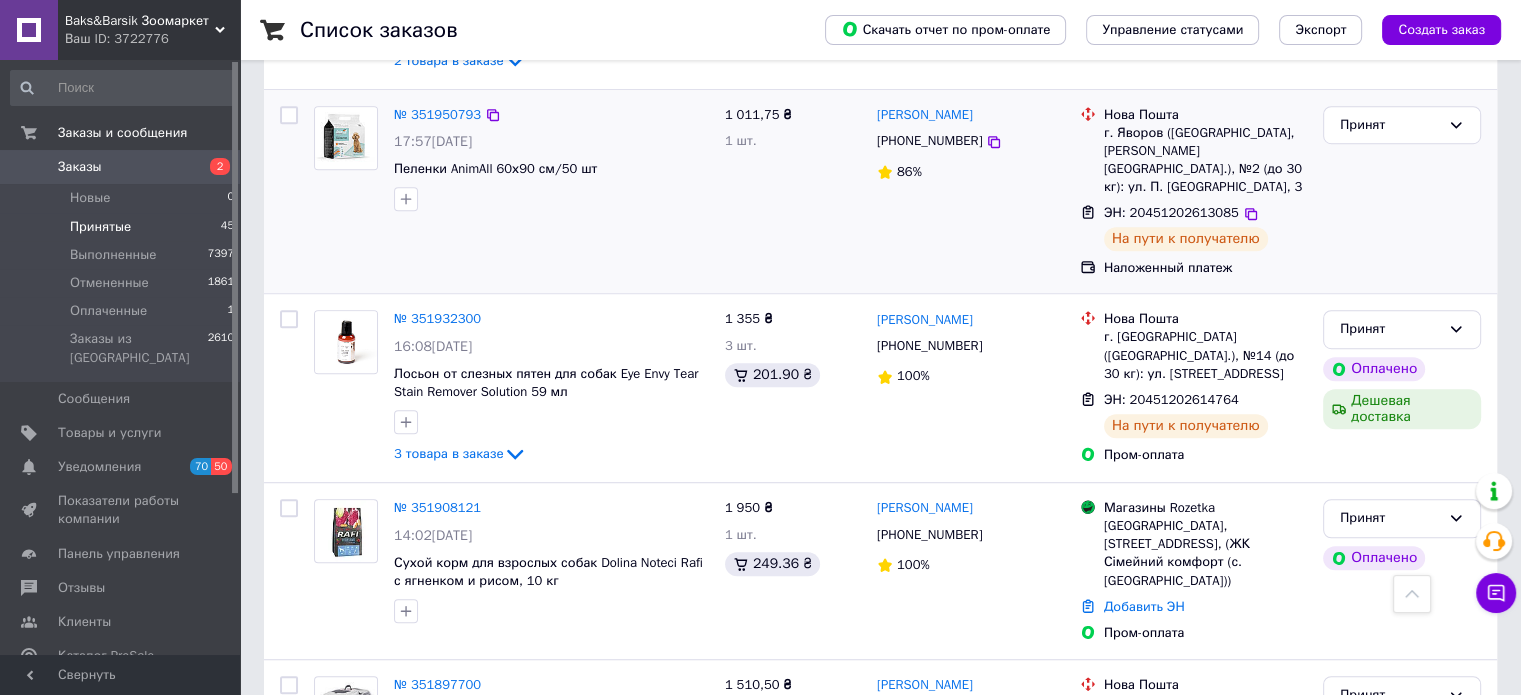 scroll, scrollTop: 1300, scrollLeft: 0, axis: vertical 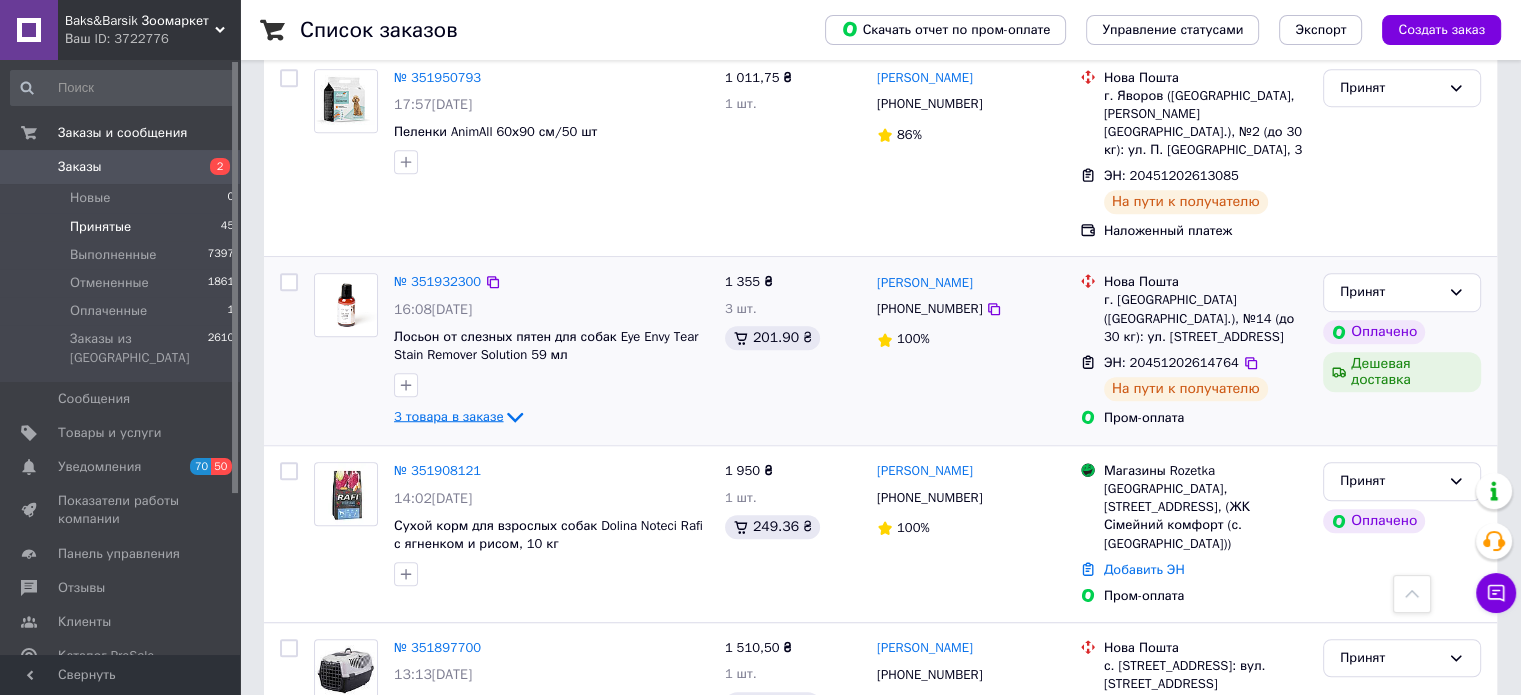 click on "3 товара в заказе" at bounding box center [448, 416] 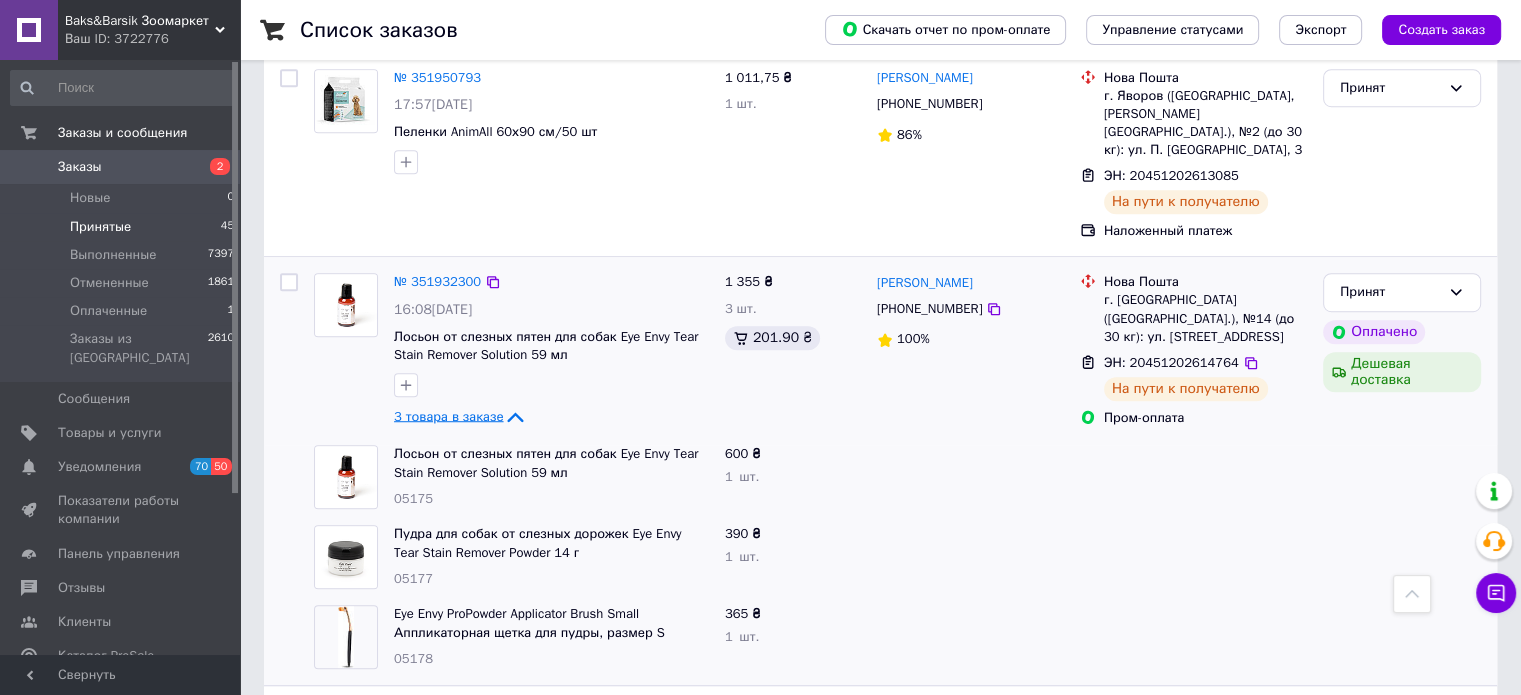 click on "3 товара в заказе" at bounding box center [448, 416] 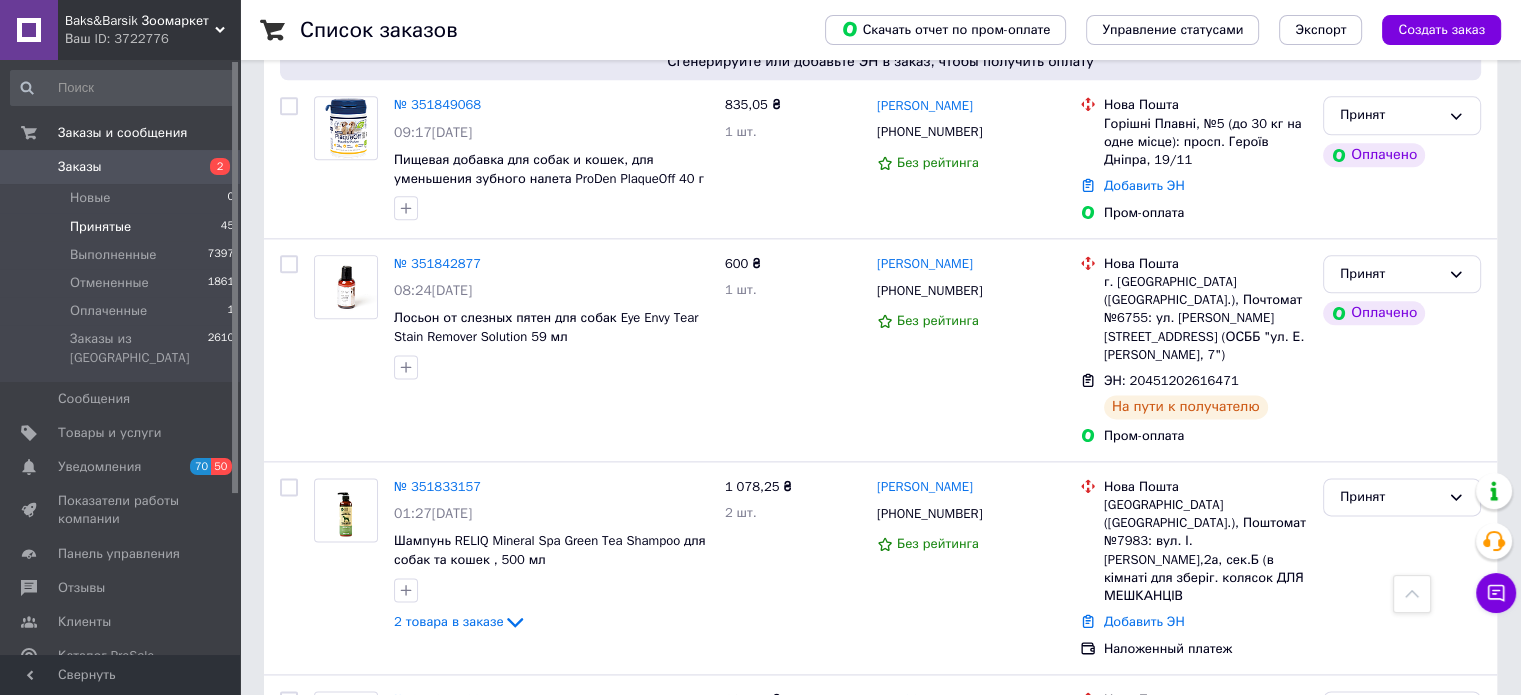 scroll, scrollTop: 2700, scrollLeft: 0, axis: vertical 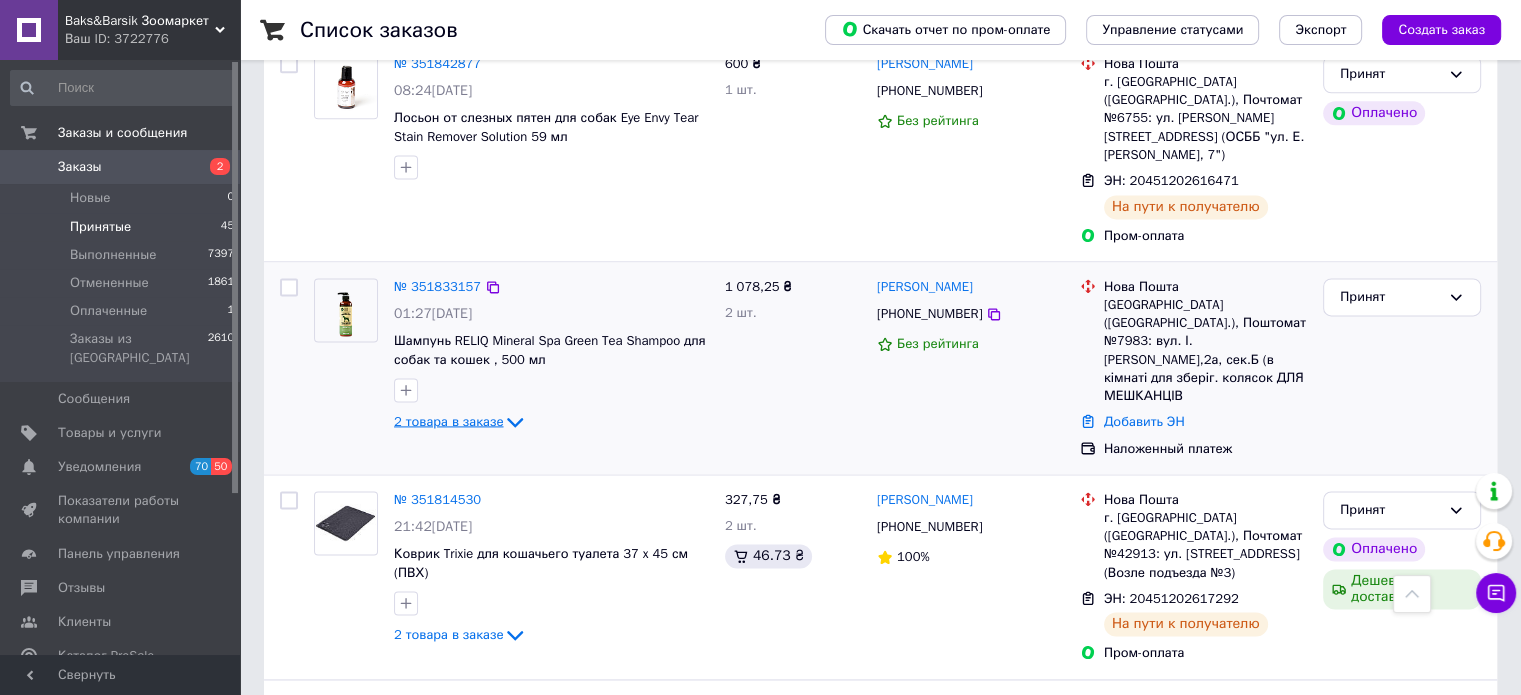 click 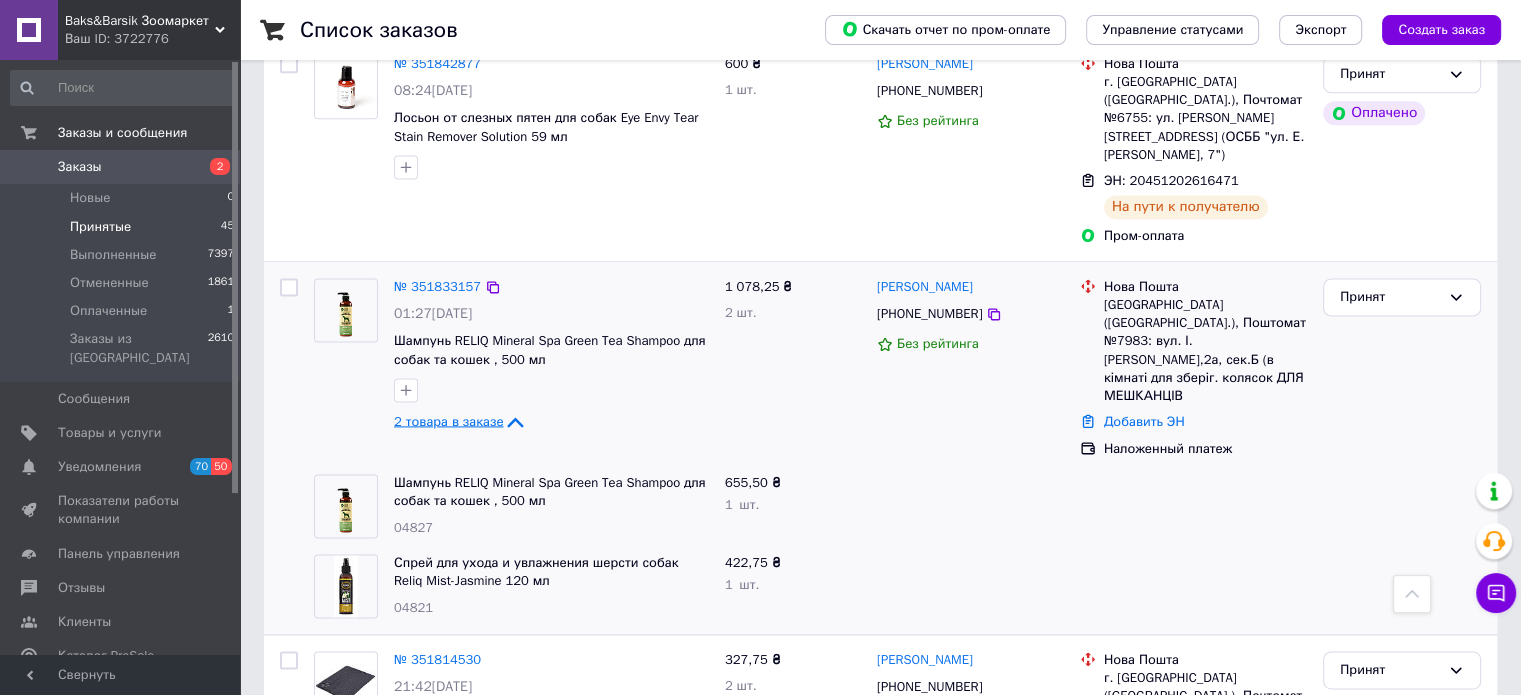 click 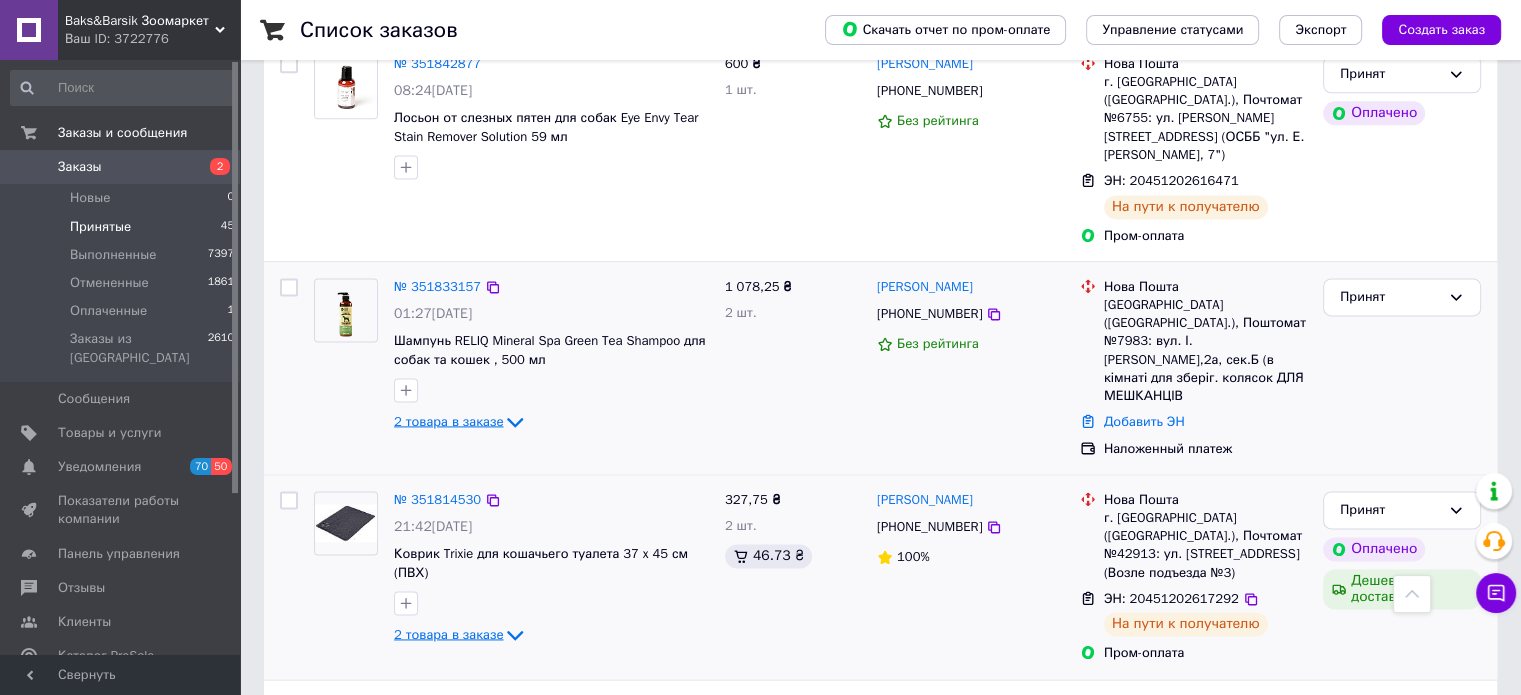 click on "2 товара в заказе" at bounding box center (448, 633) 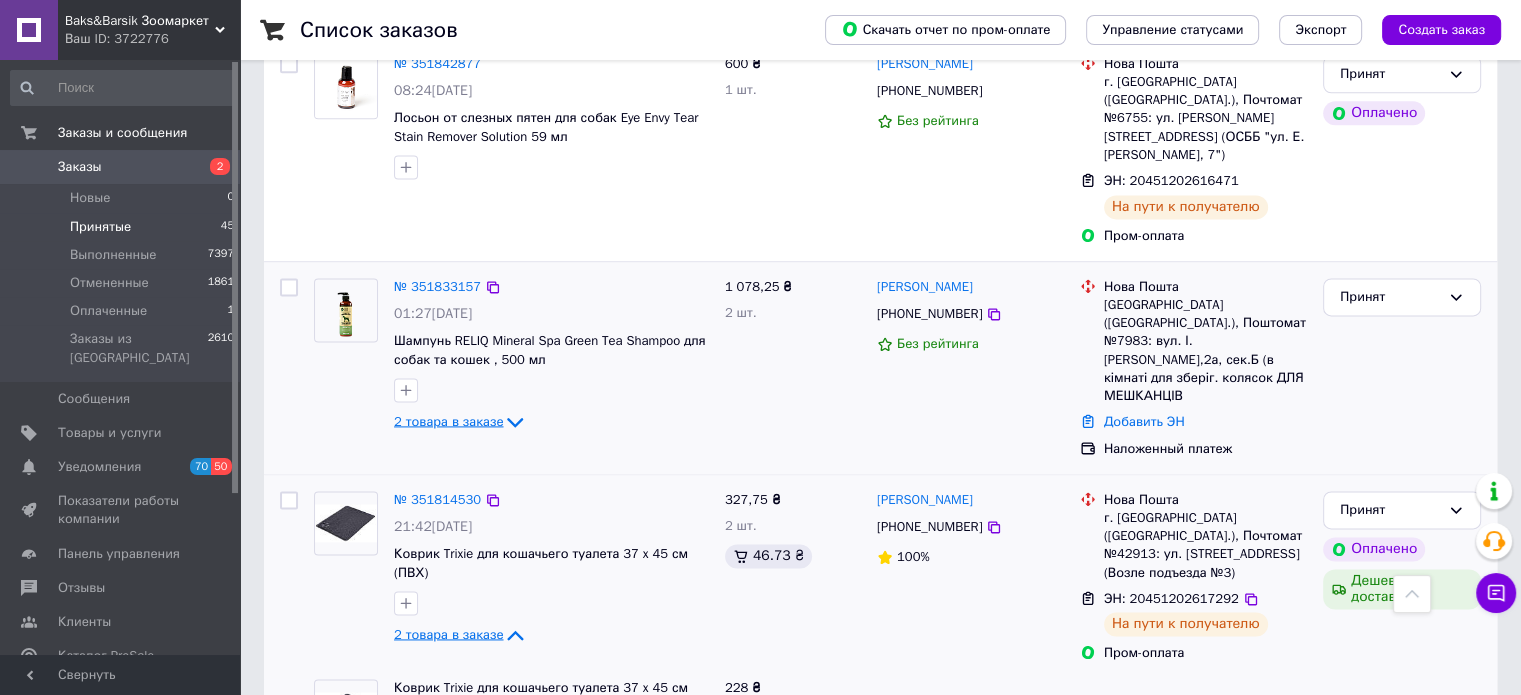 click on "2 товара в заказе" at bounding box center (448, 633) 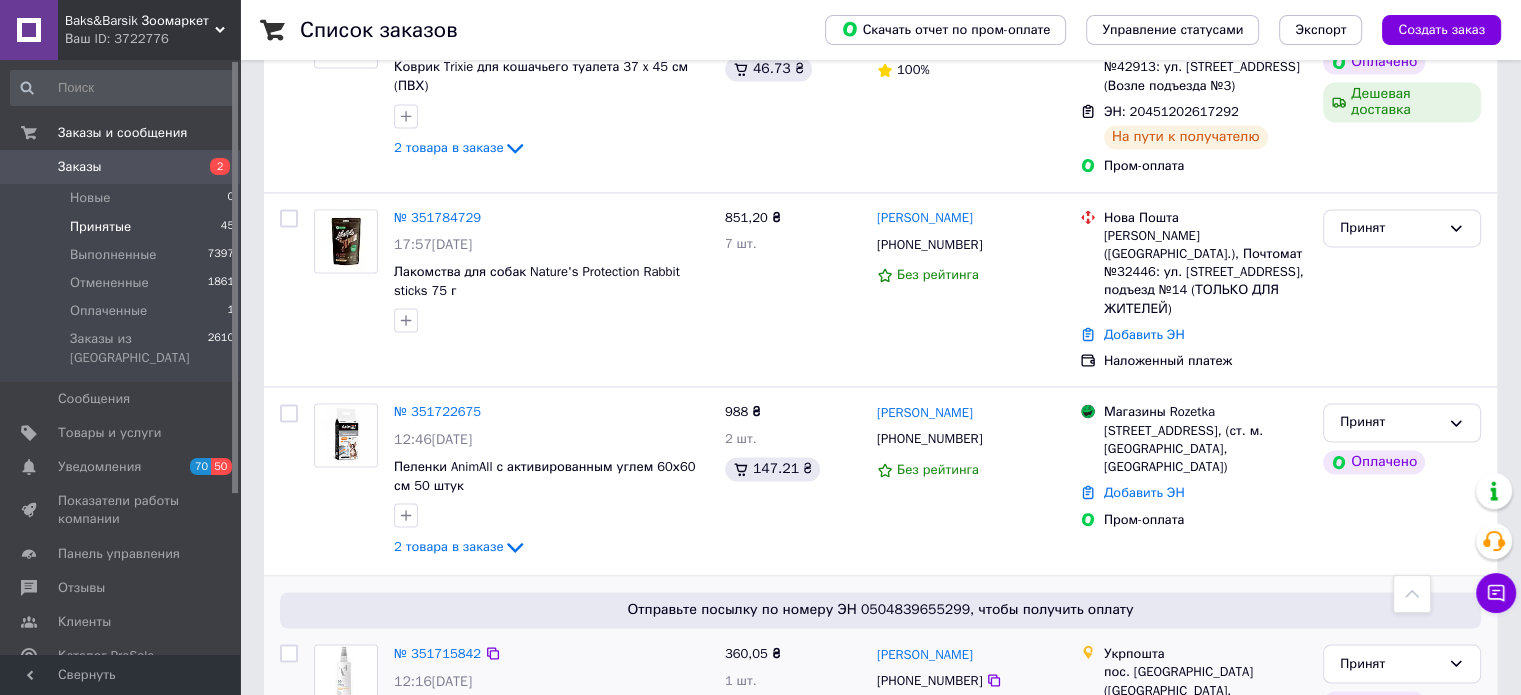 scroll, scrollTop: 3200, scrollLeft: 0, axis: vertical 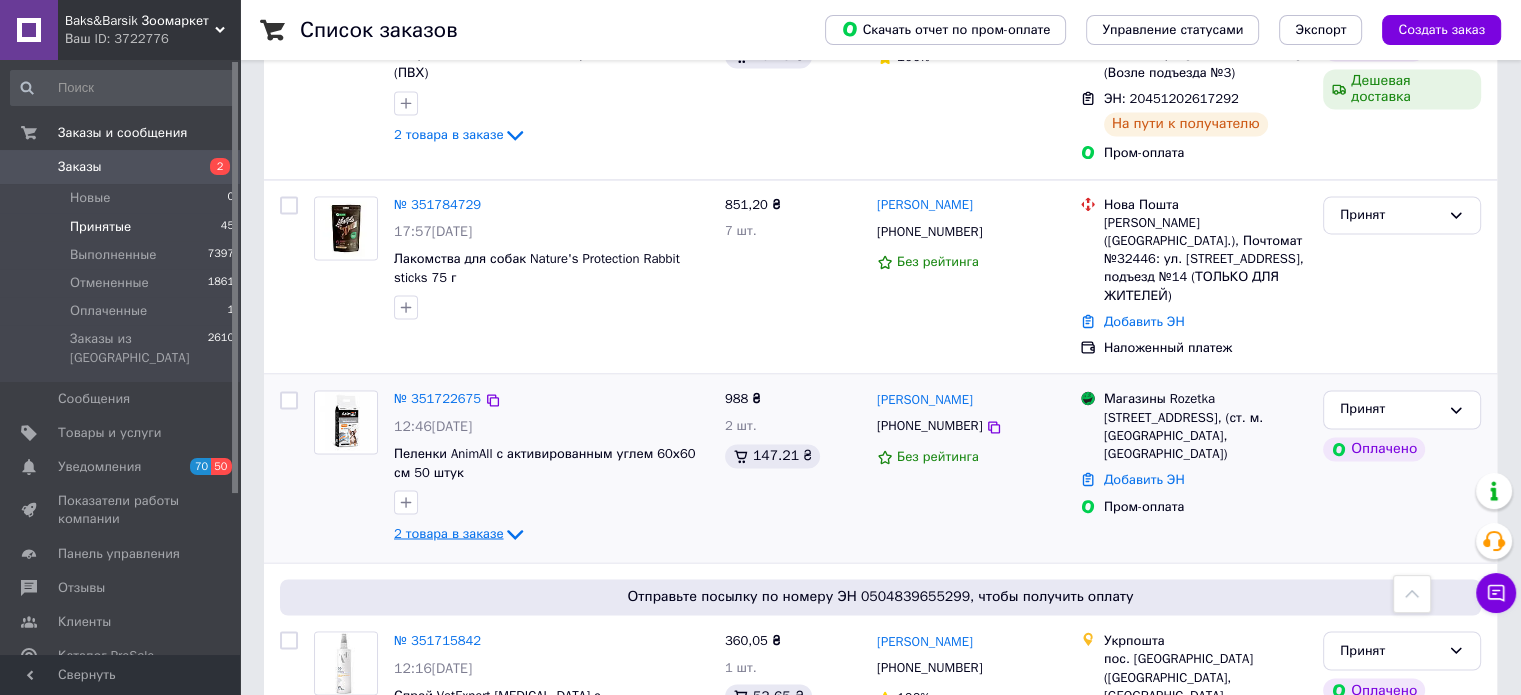 click on "2 товара в заказе" at bounding box center (448, 533) 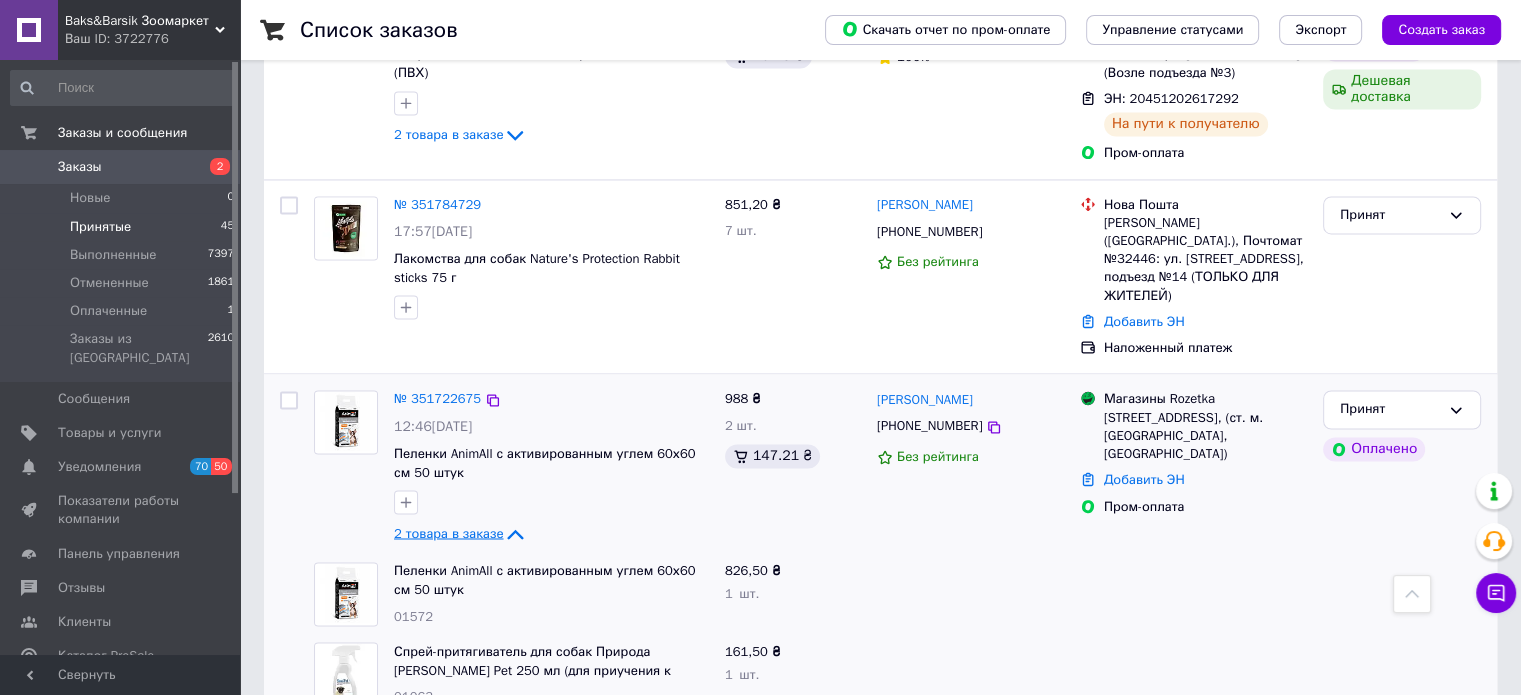 click on "2 товара в заказе" at bounding box center (448, 533) 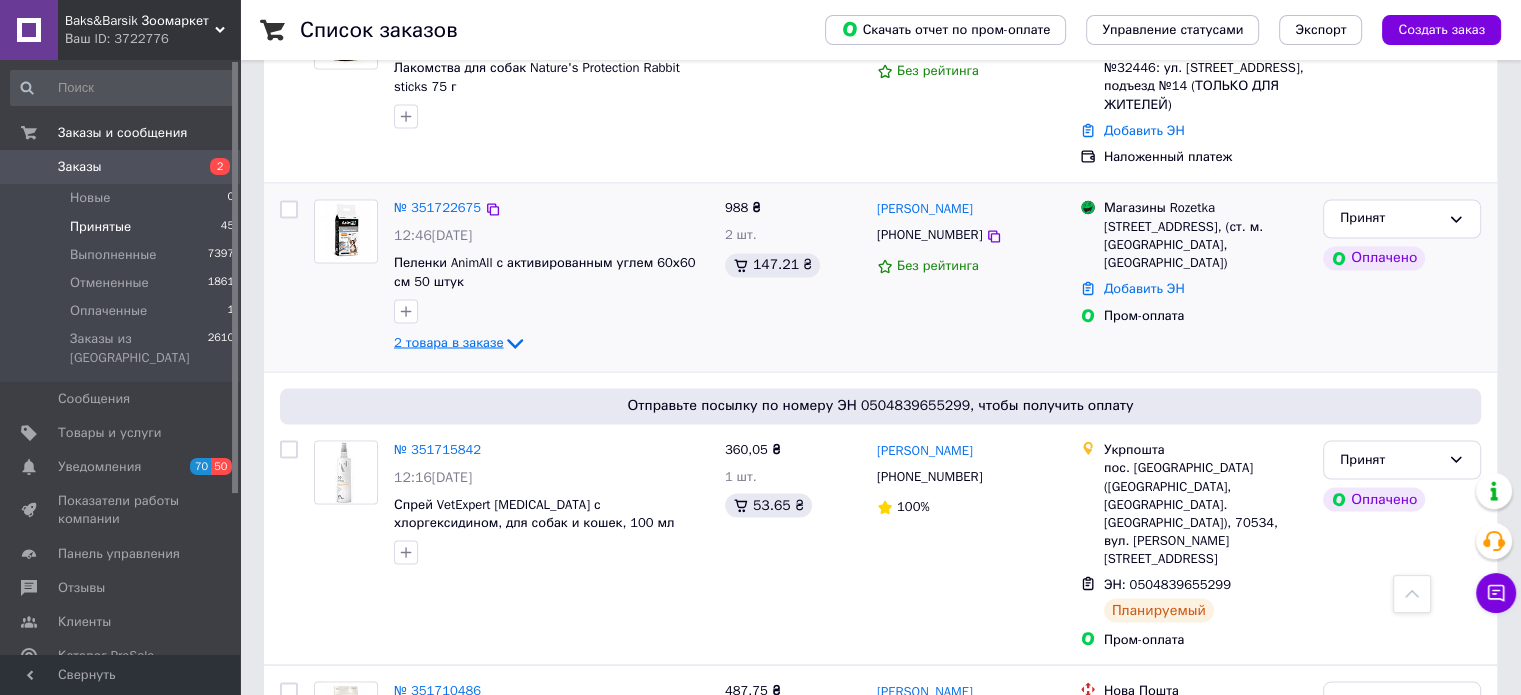 scroll, scrollTop: 3400, scrollLeft: 0, axis: vertical 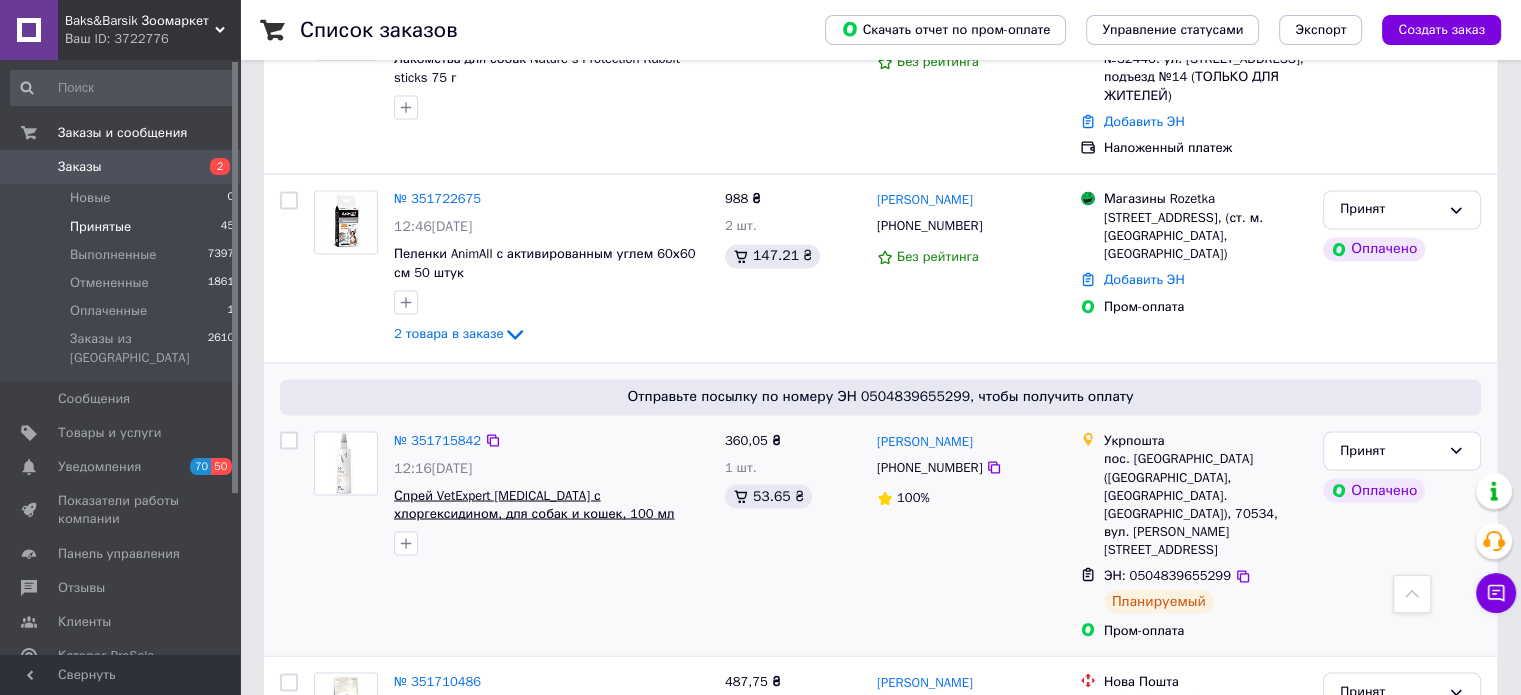 click on "Спрей VetExpert [MEDICAL_DATA] с хлоргексидином, для собак и кошек, 100 мл" at bounding box center (534, 504) 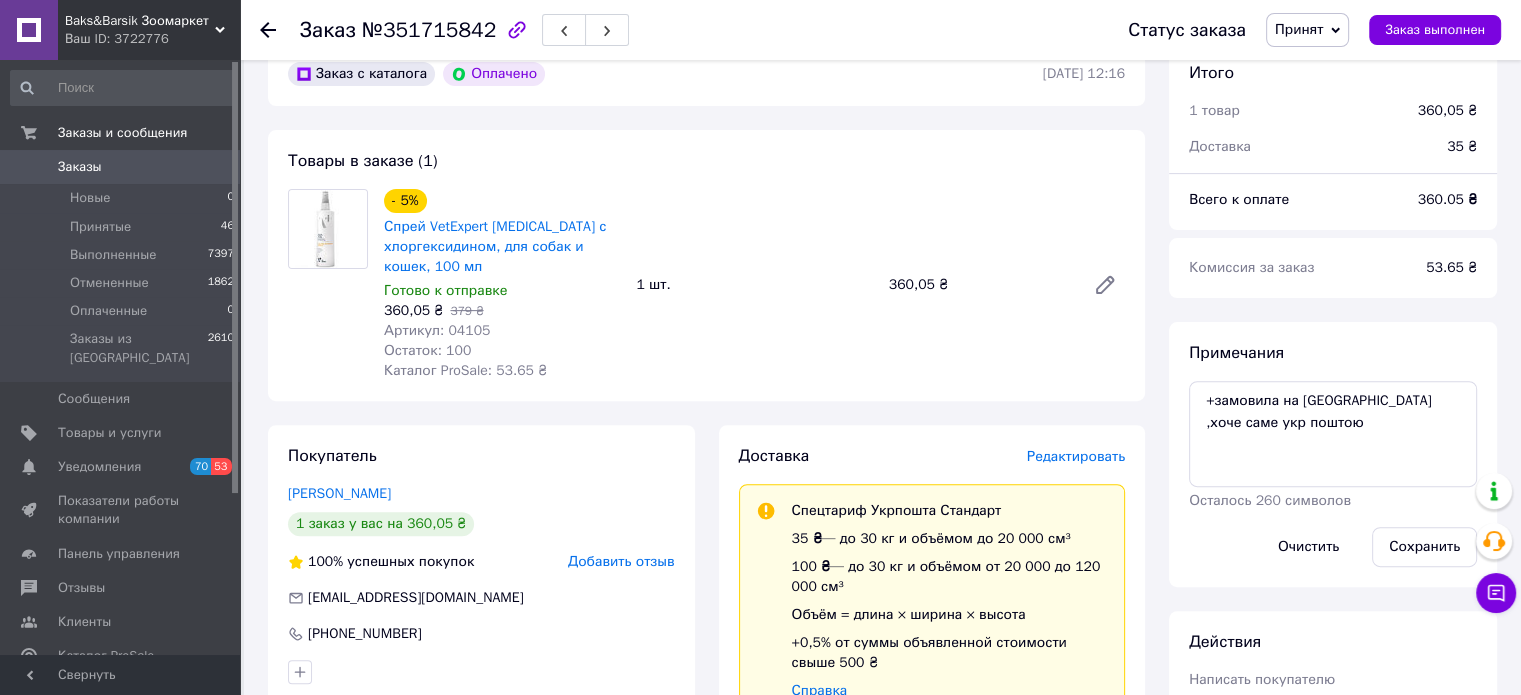 scroll, scrollTop: 600, scrollLeft: 0, axis: vertical 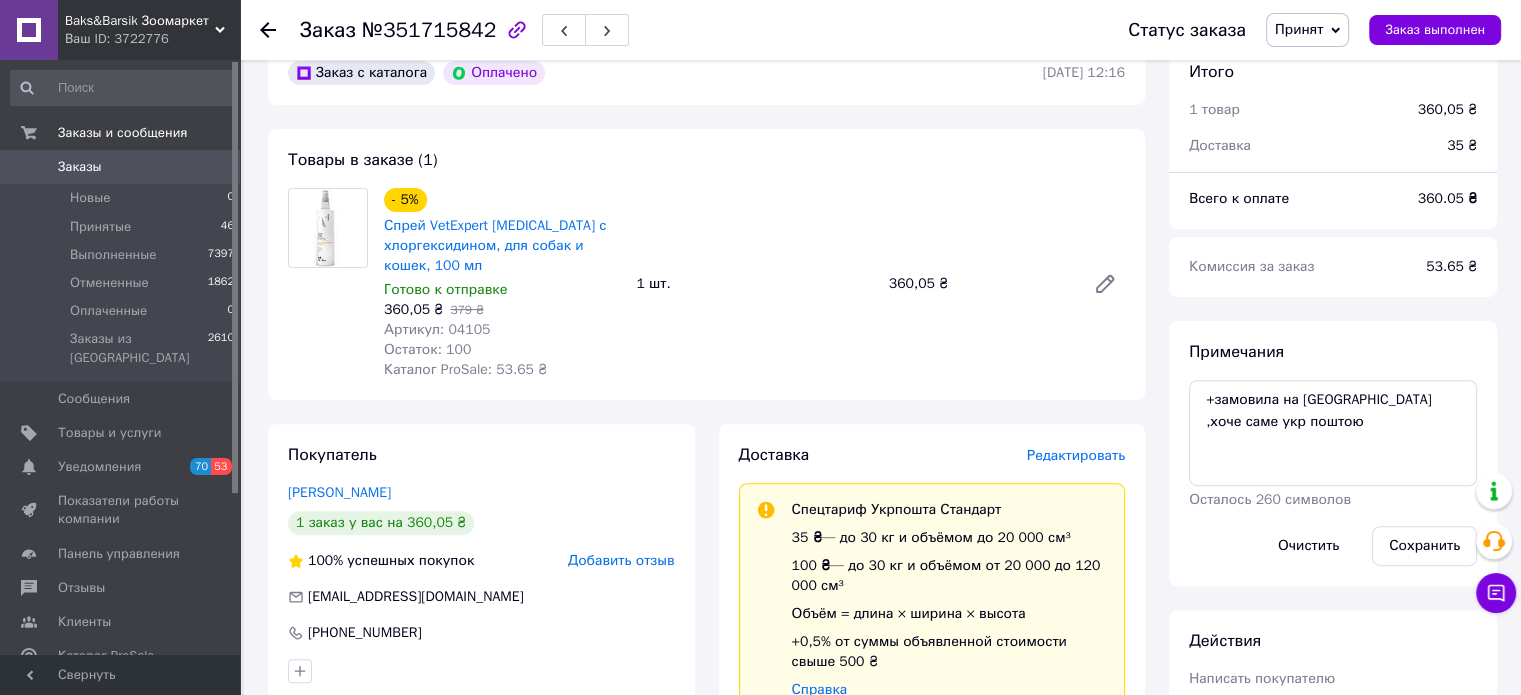 click 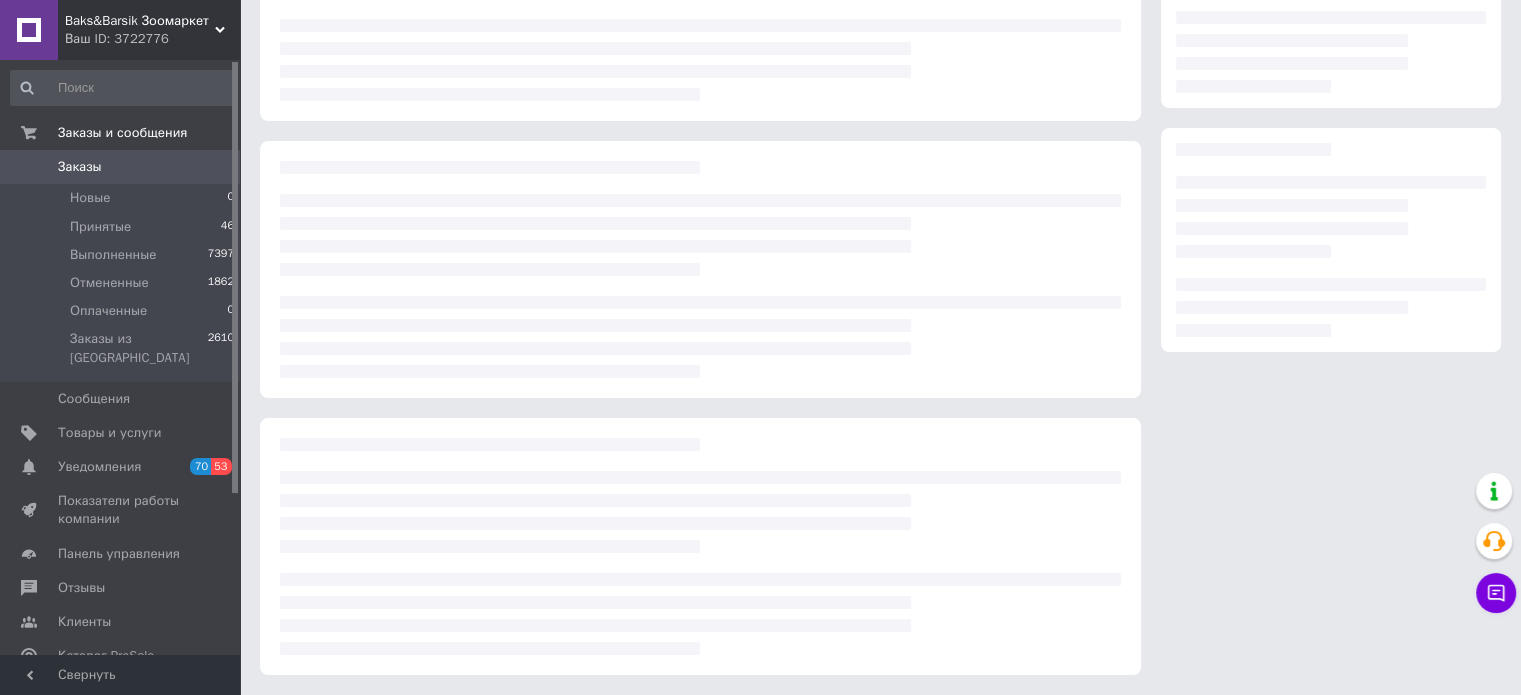 scroll, scrollTop: 600, scrollLeft: 0, axis: vertical 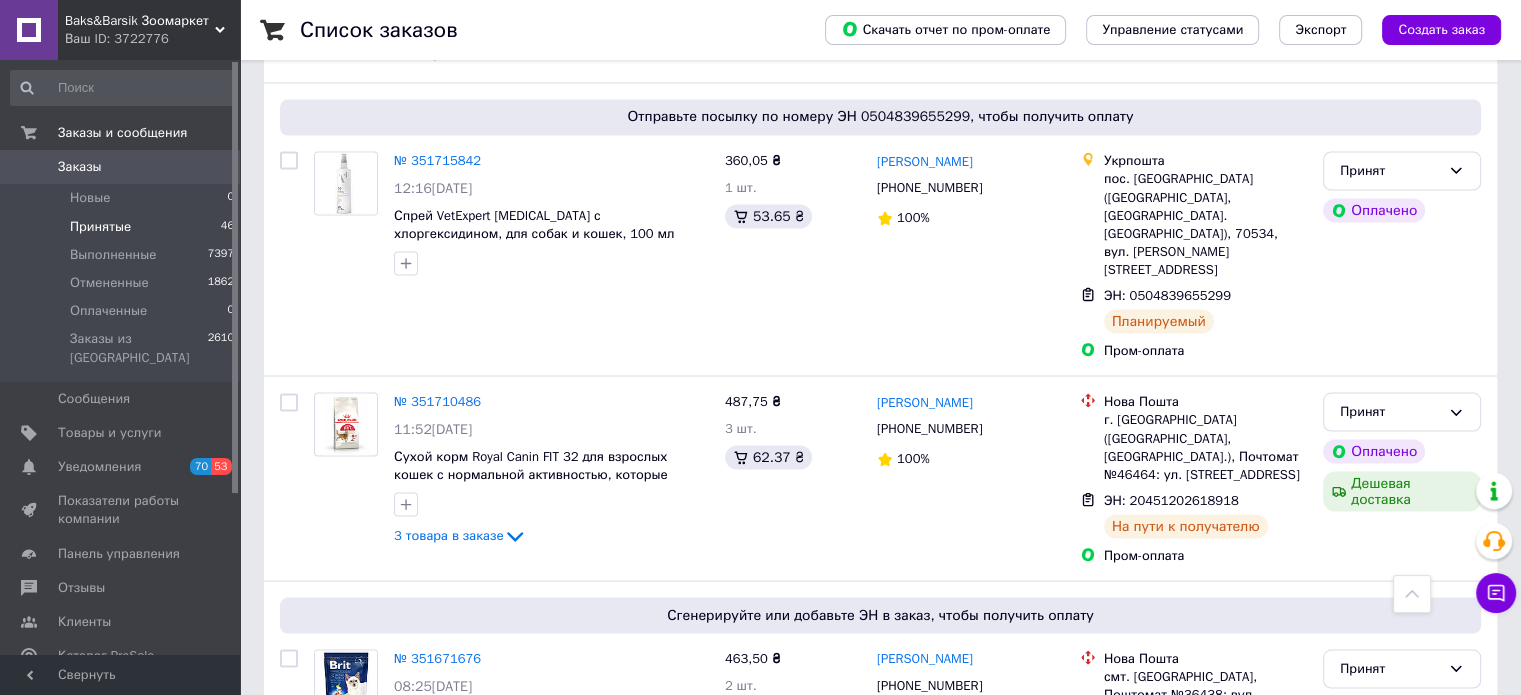 click on "2" at bounding box center [327, 866] 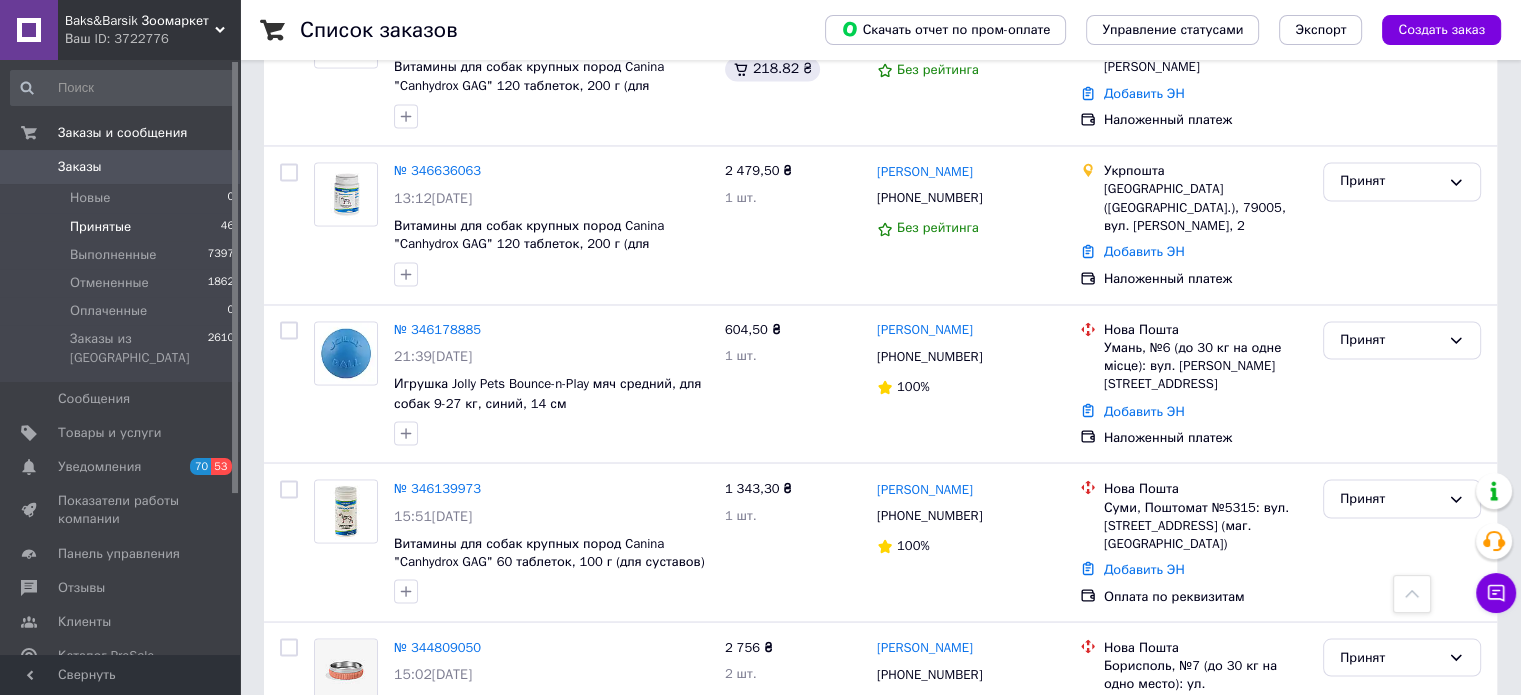 scroll, scrollTop: 3411, scrollLeft: 0, axis: vertical 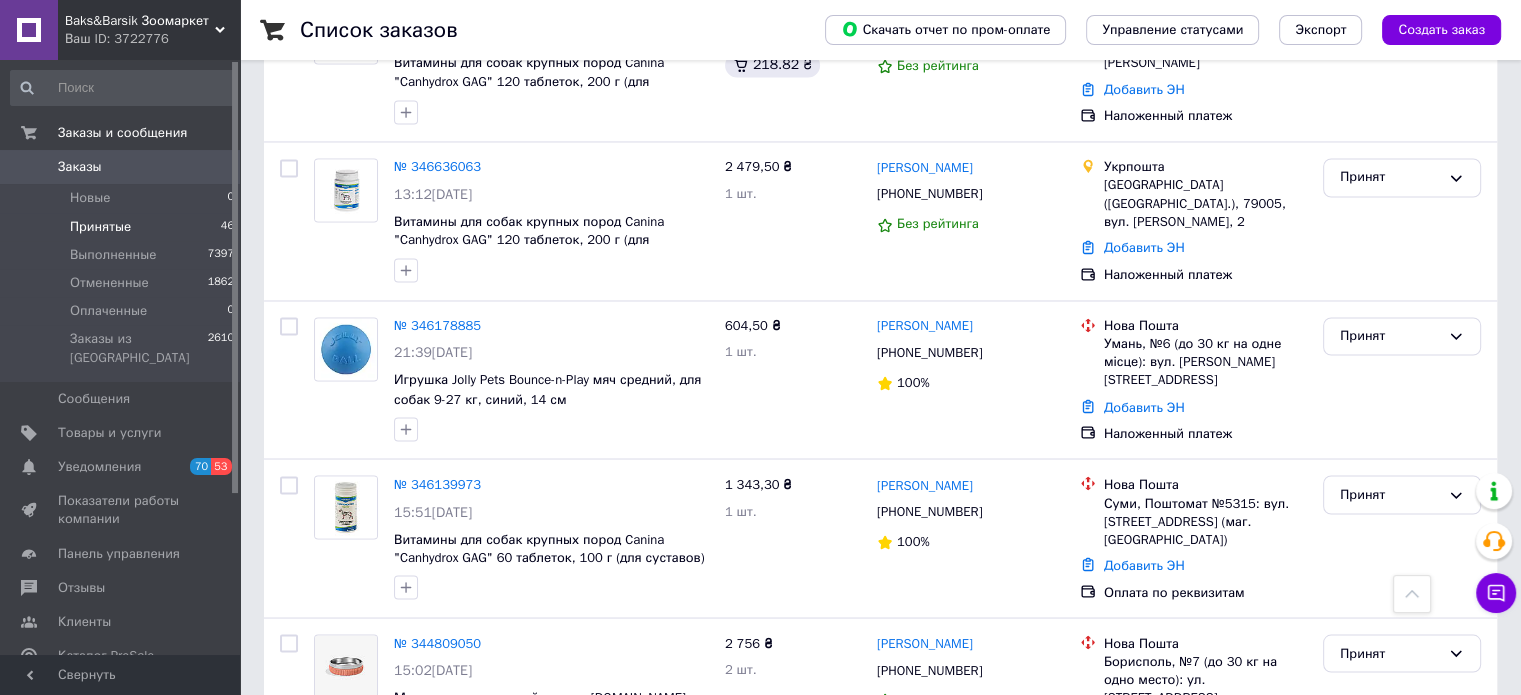 click on "3" at bounding box center [505, 820] 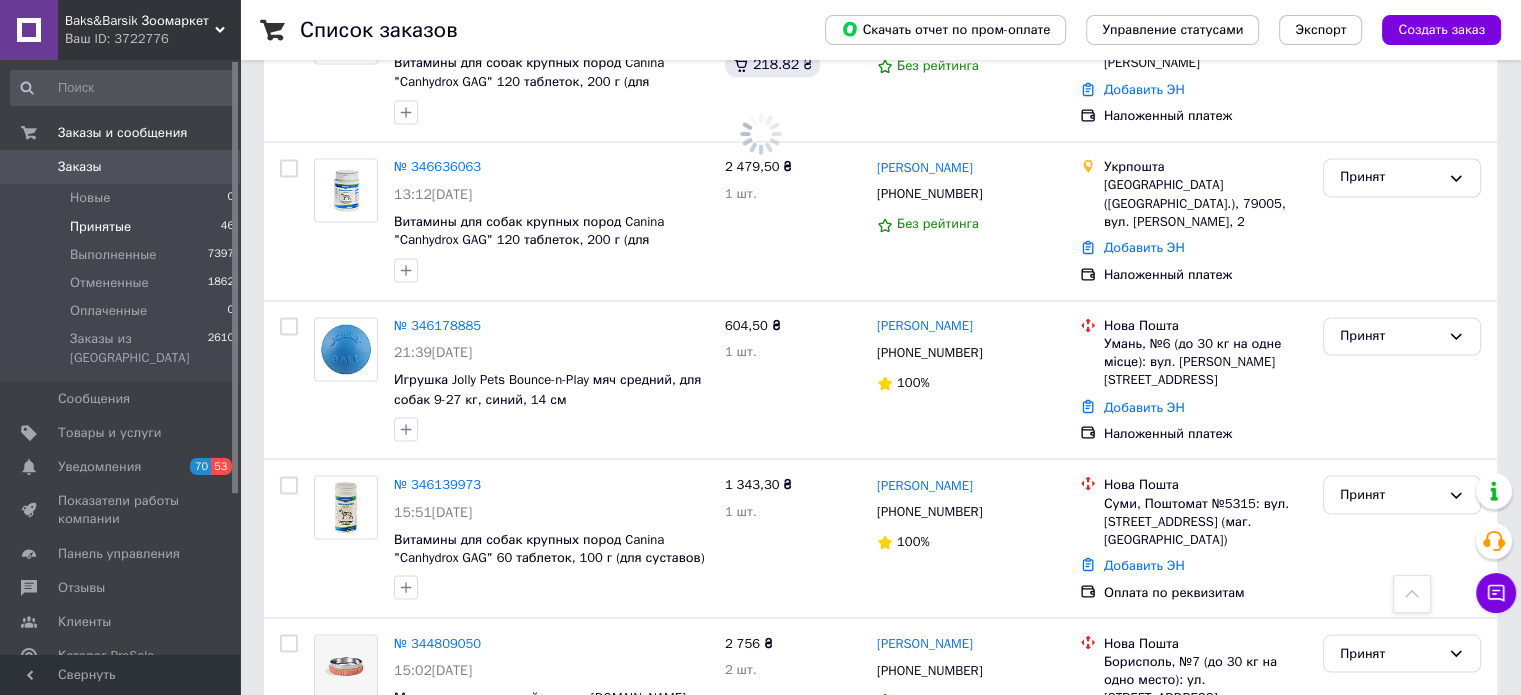 scroll, scrollTop: 0, scrollLeft: 0, axis: both 